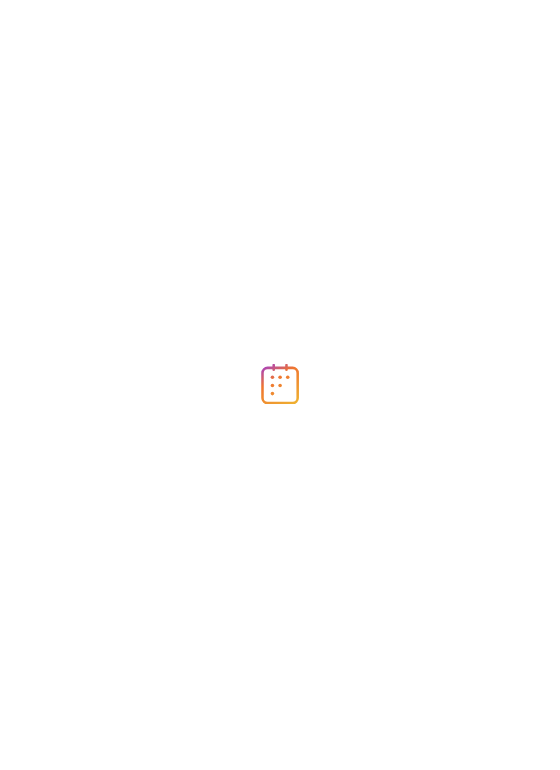 scroll, scrollTop: 0, scrollLeft: 0, axis: both 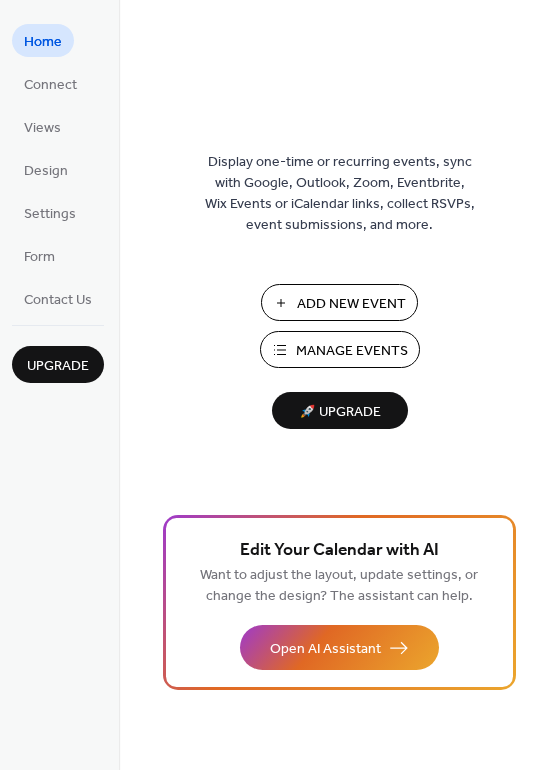 click on "Manage Events" at bounding box center (352, 351) 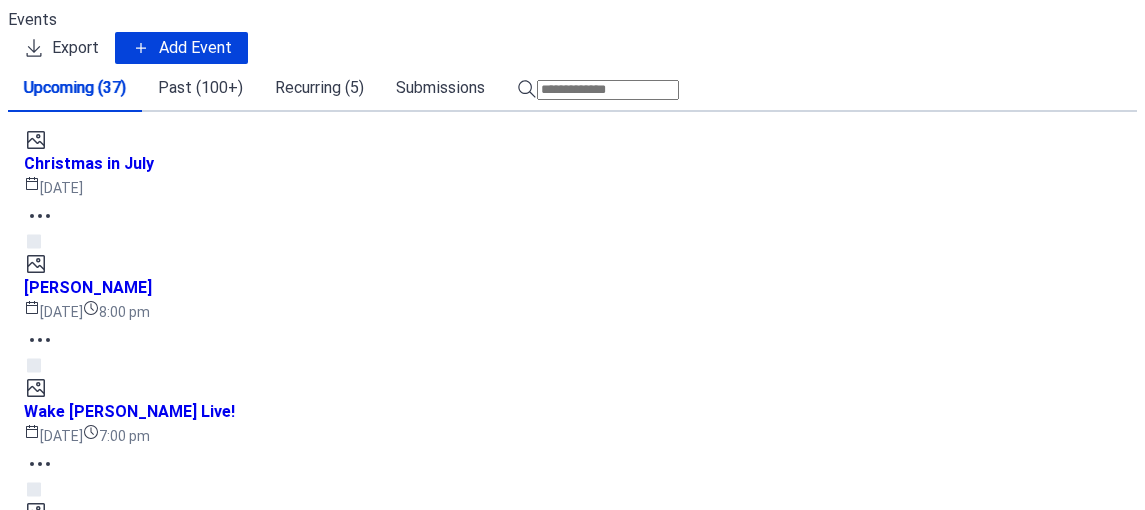 scroll, scrollTop: 0, scrollLeft: 0, axis: both 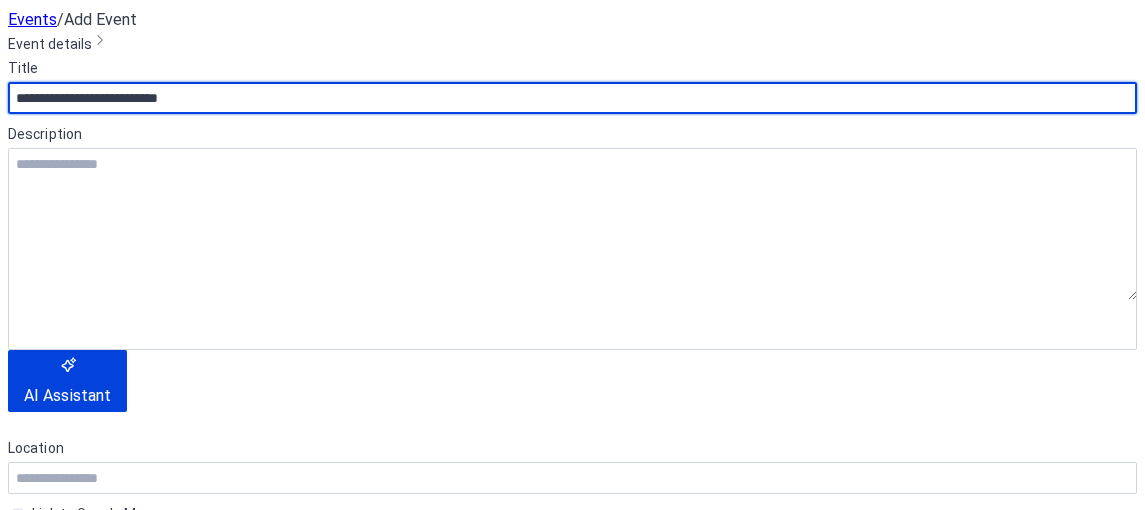 type on "**********" 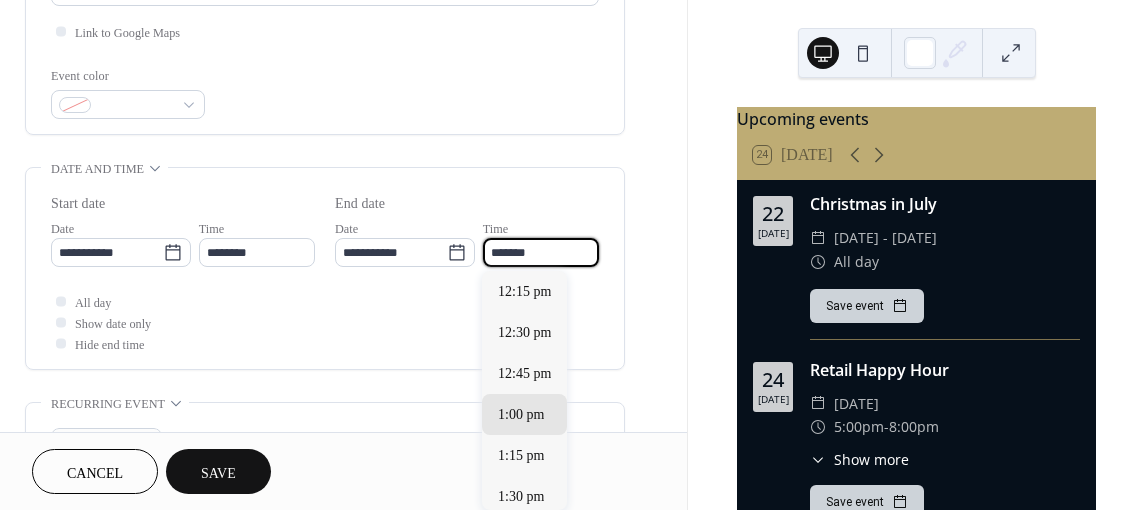 click on "*******" at bounding box center [541, 252] 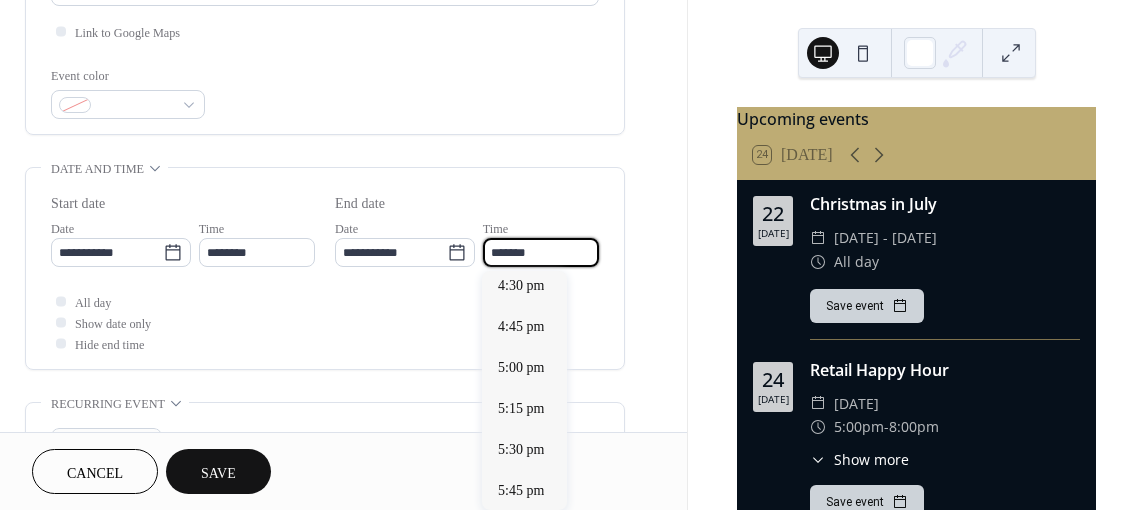 scroll, scrollTop: 705, scrollLeft: 0, axis: vertical 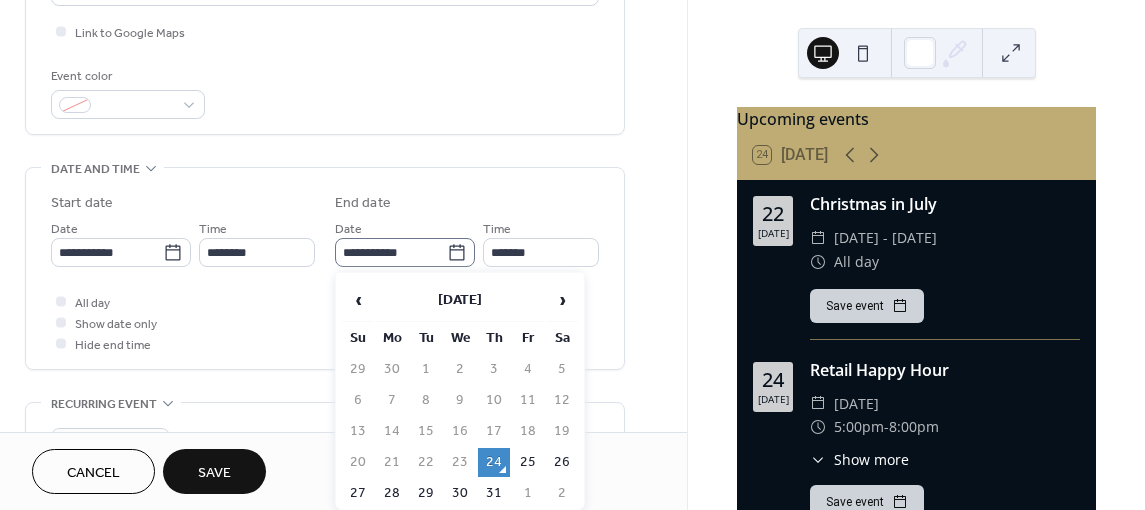 click 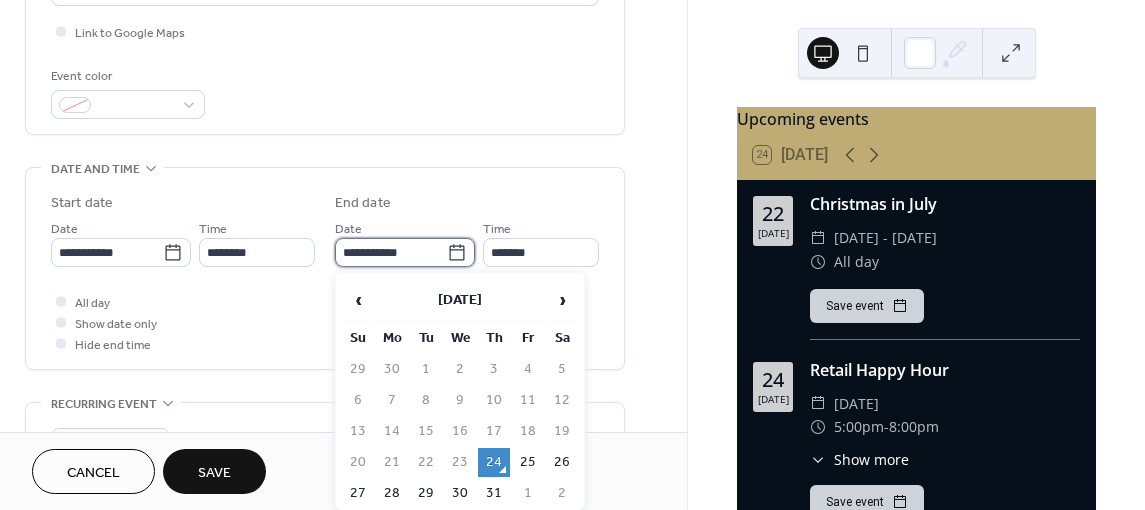 click on "**********" at bounding box center (391, 252) 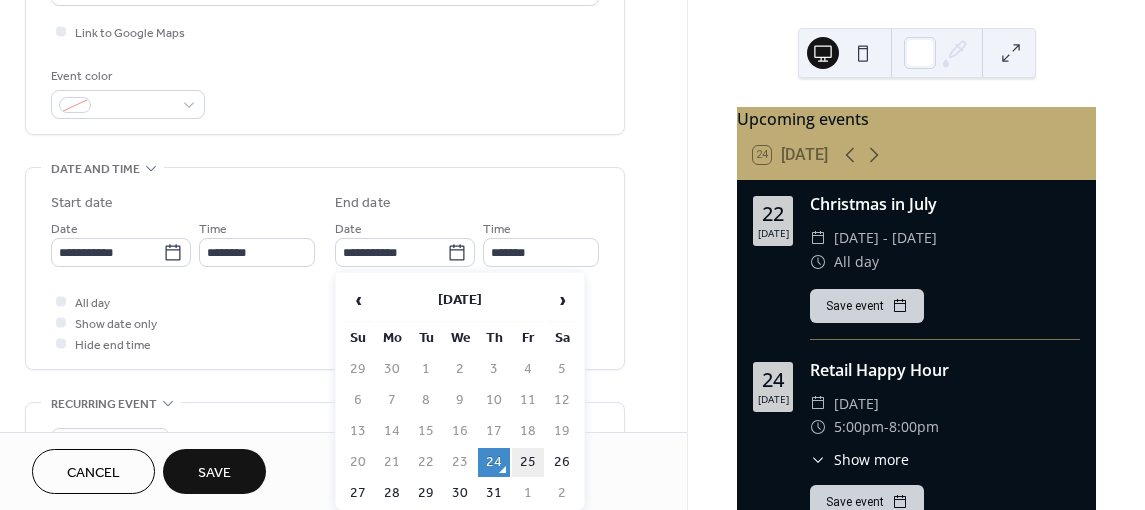 click on "25" at bounding box center [528, 462] 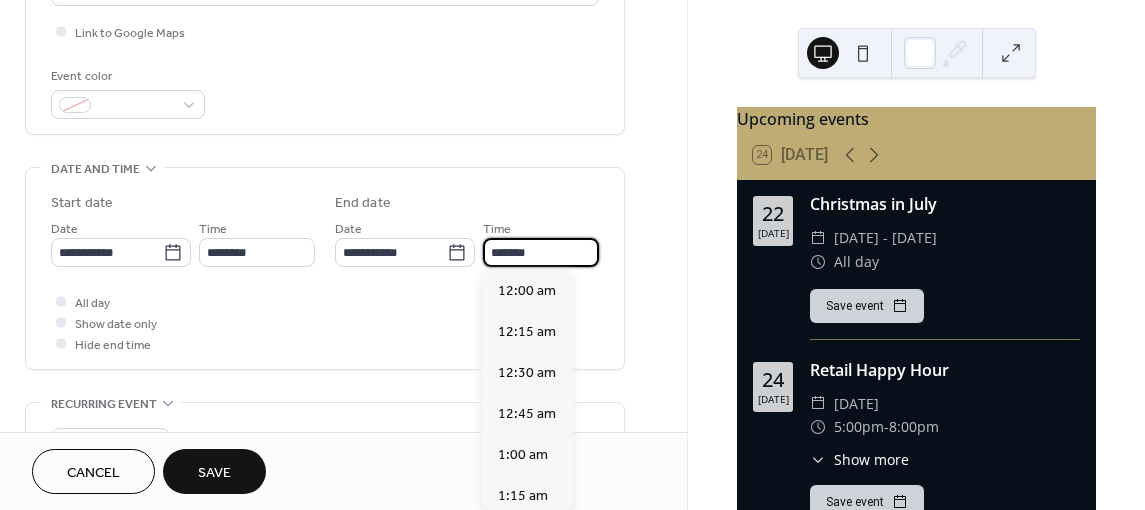 click on "*******" at bounding box center (541, 252) 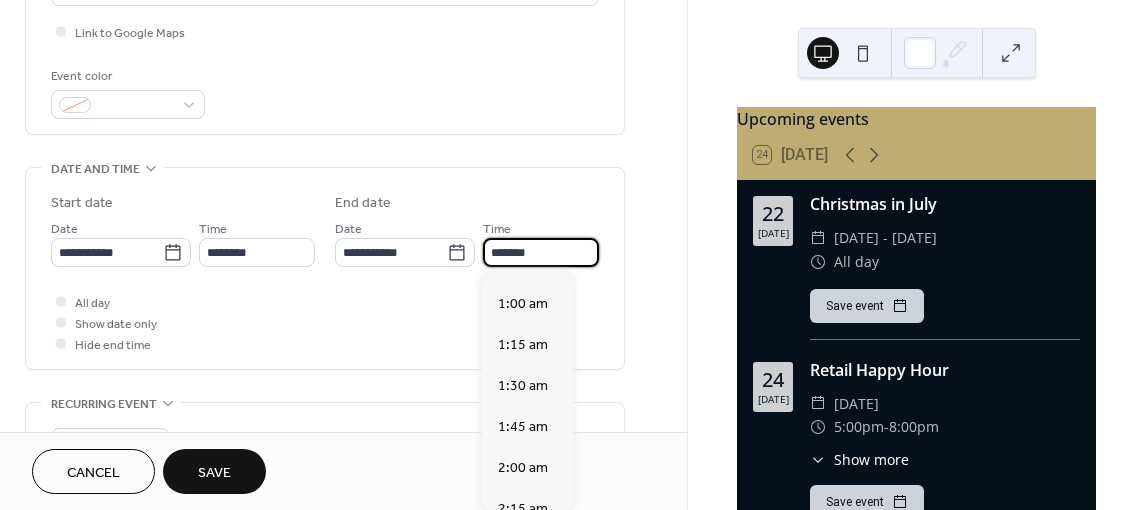 scroll, scrollTop: 0, scrollLeft: 0, axis: both 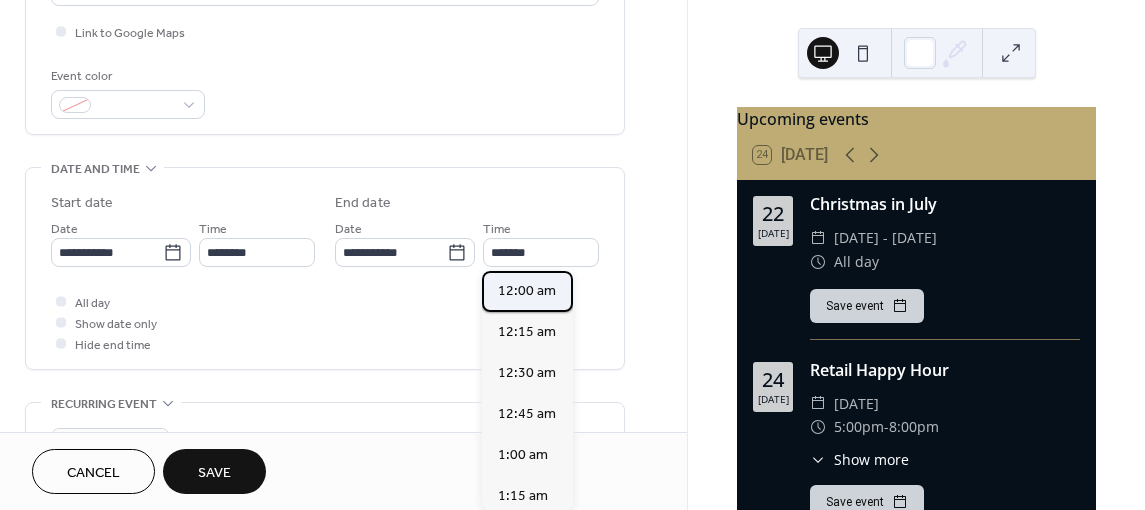 click on "12:00 am" at bounding box center (527, 291) 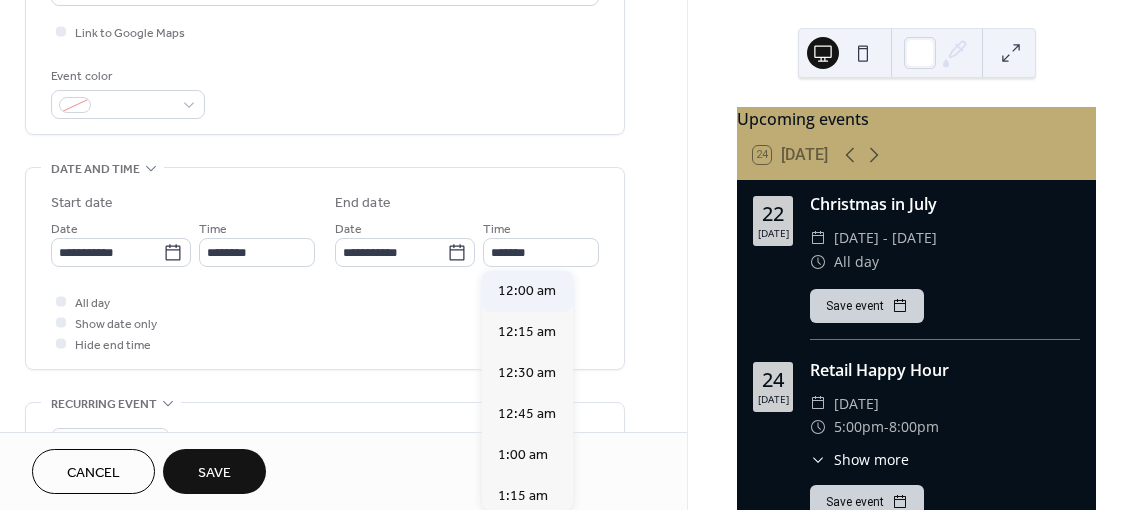 type on "********" 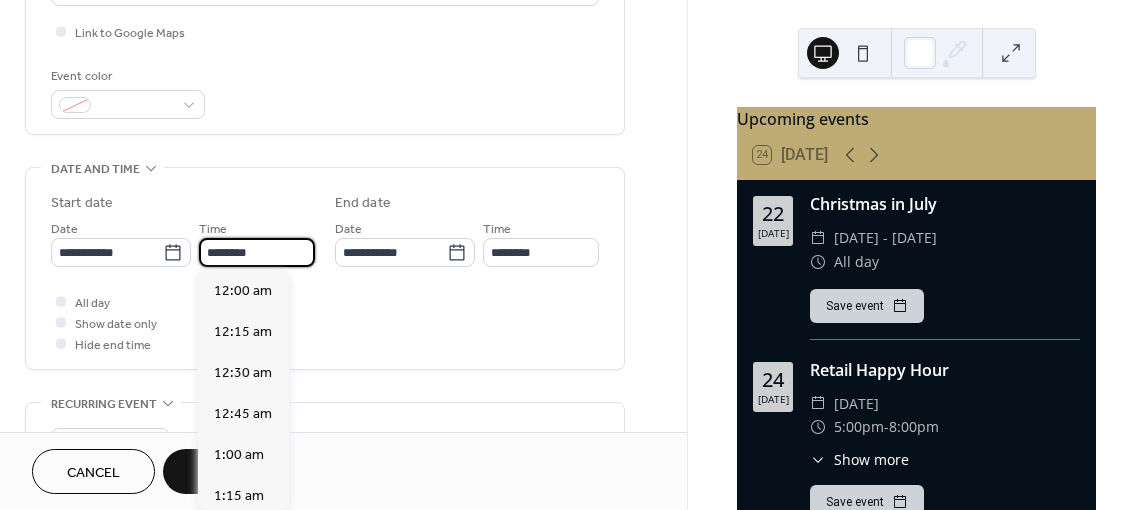 scroll, scrollTop: 1936, scrollLeft: 0, axis: vertical 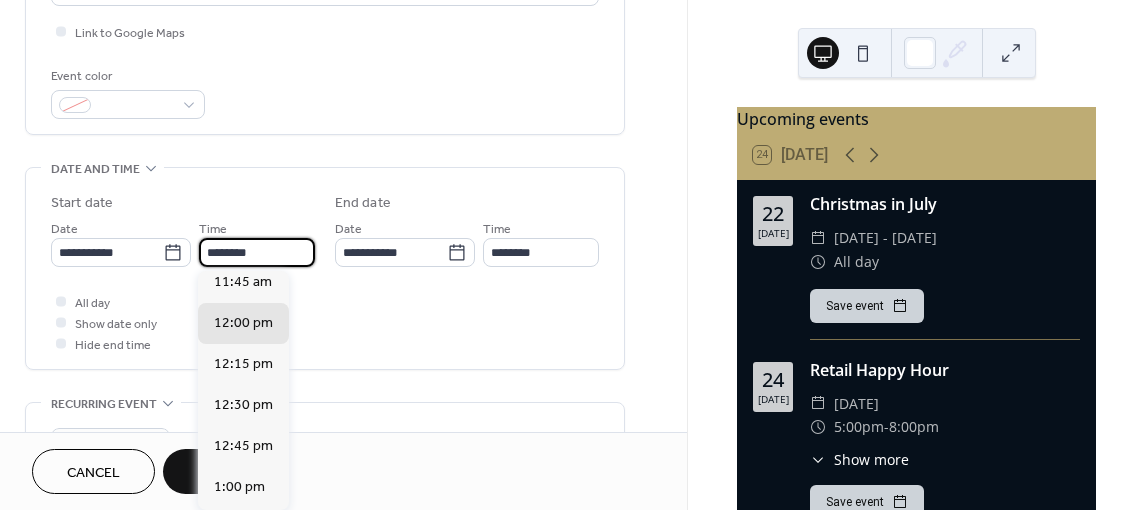 click on "********" at bounding box center (257, 252) 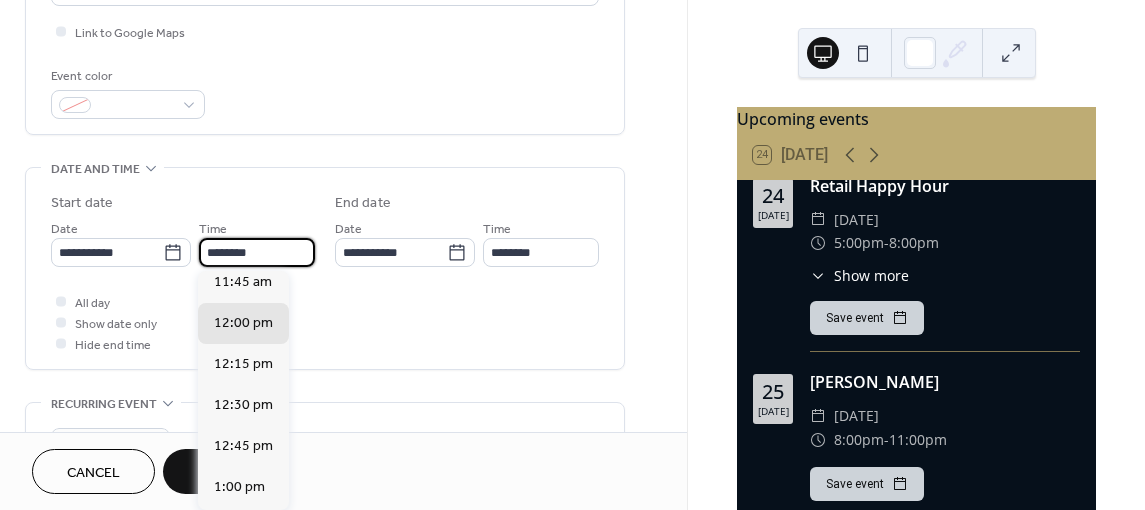 scroll, scrollTop: 203, scrollLeft: 0, axis: vertical 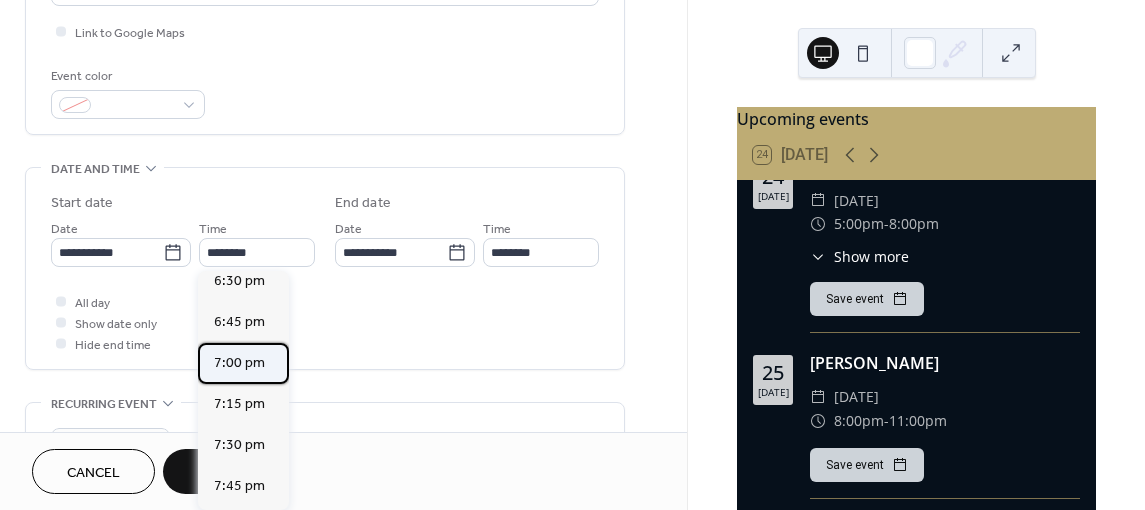 click on "7:00 pm" at bounding box center (239, 363) 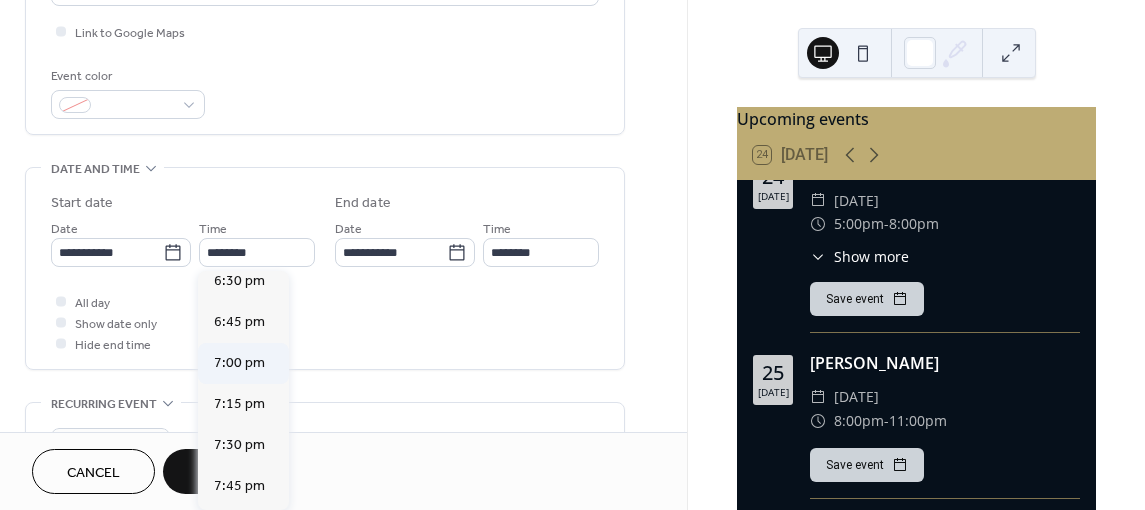 type on "*******" 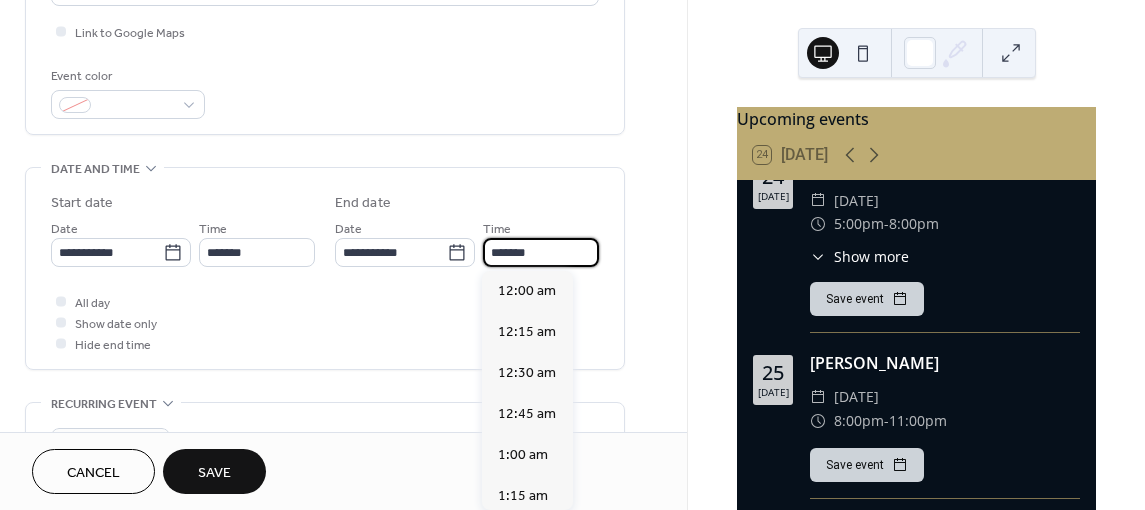 click on "*******" at bounding box center [541, 252] 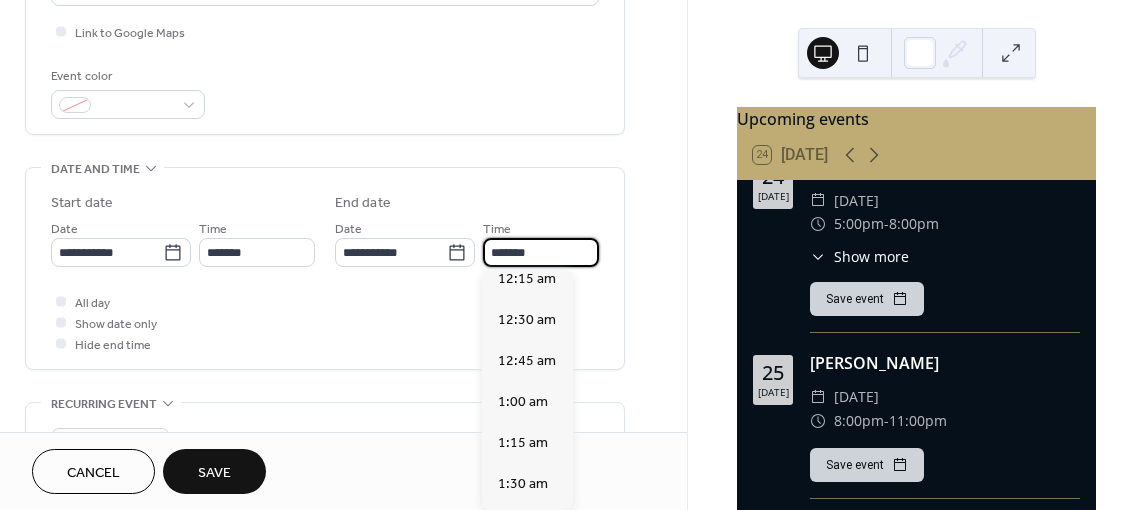 scroll, scrollTop: 0, scrollLeft: 0, axis: both 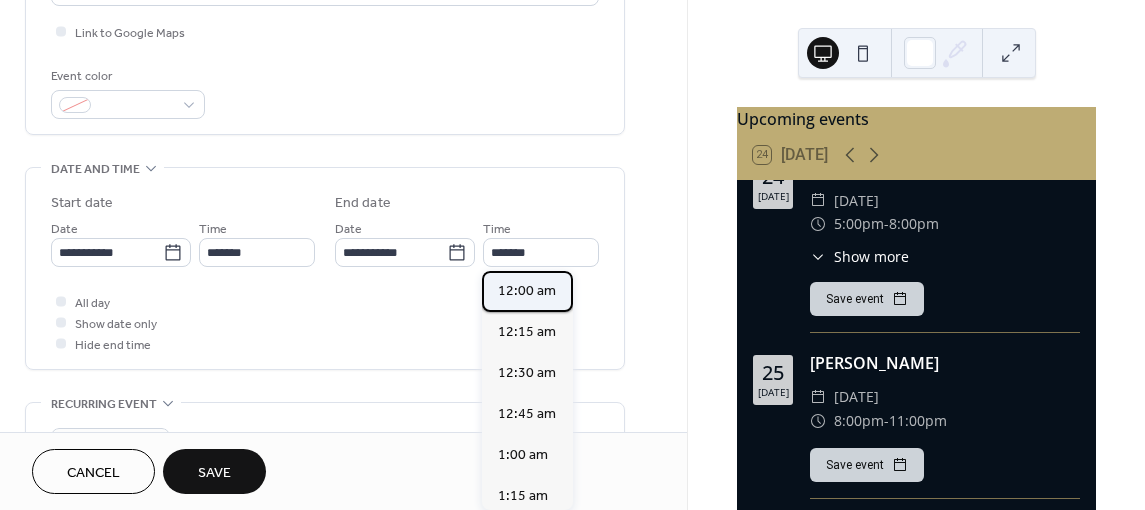 click on "12:00 am" at bounding box center [527, 291] 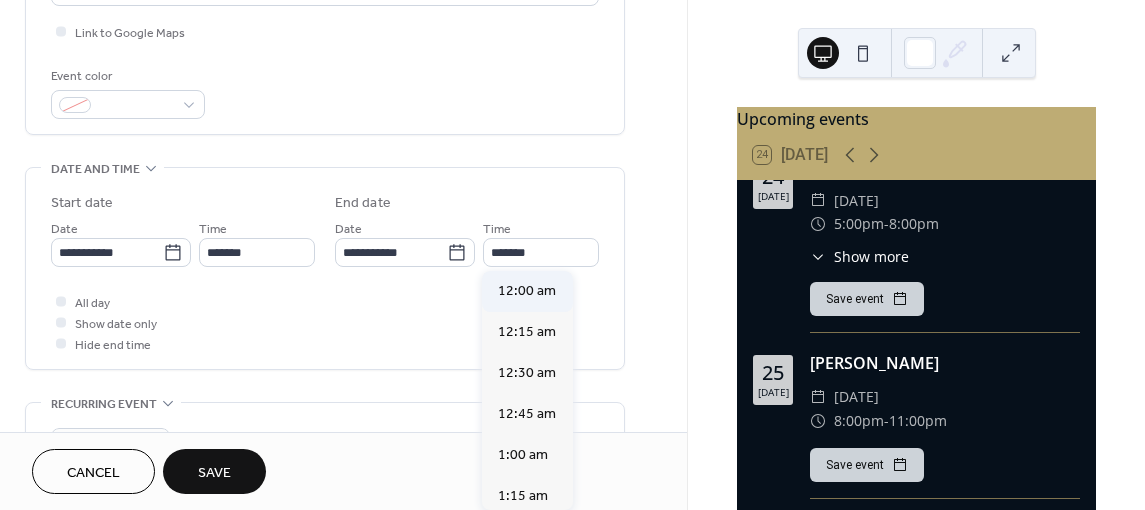 type on "********" 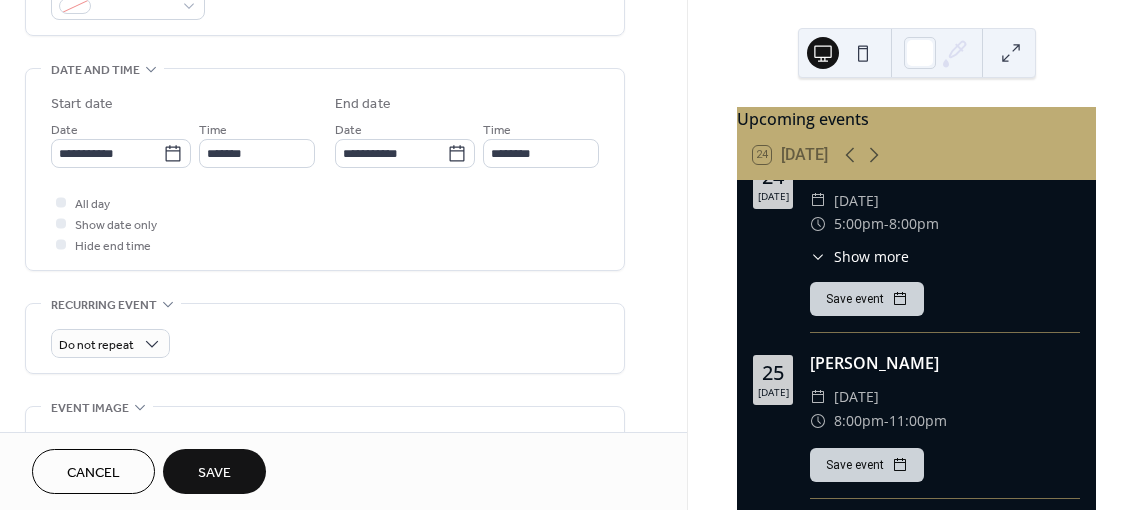 scroll, scrollTop: 584, scrollLeft: 0, axis: vertical 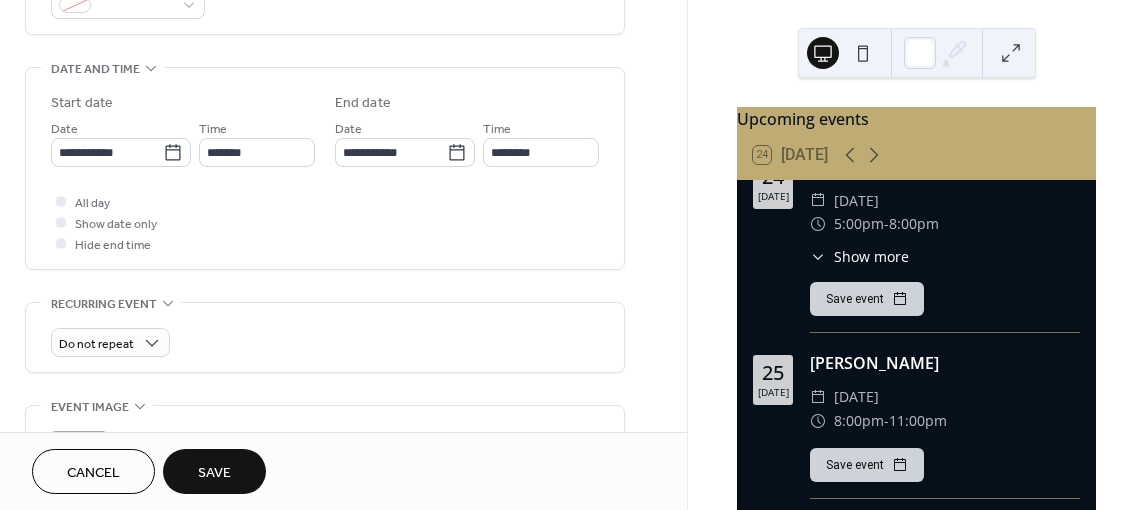 click on "Save" at bounding box center [214, 473] 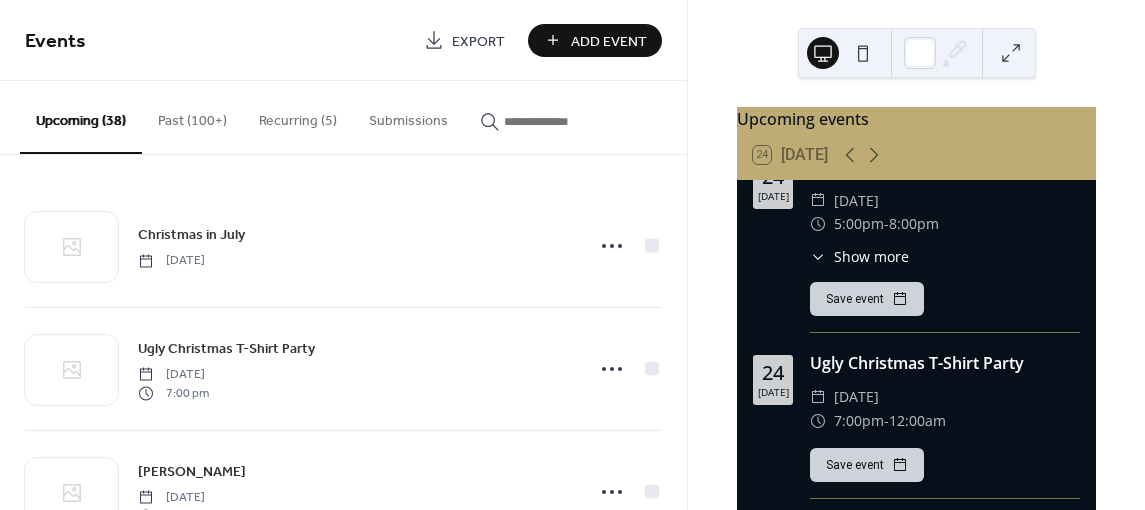 click on "Add Event" at bounding box center [609, 41] 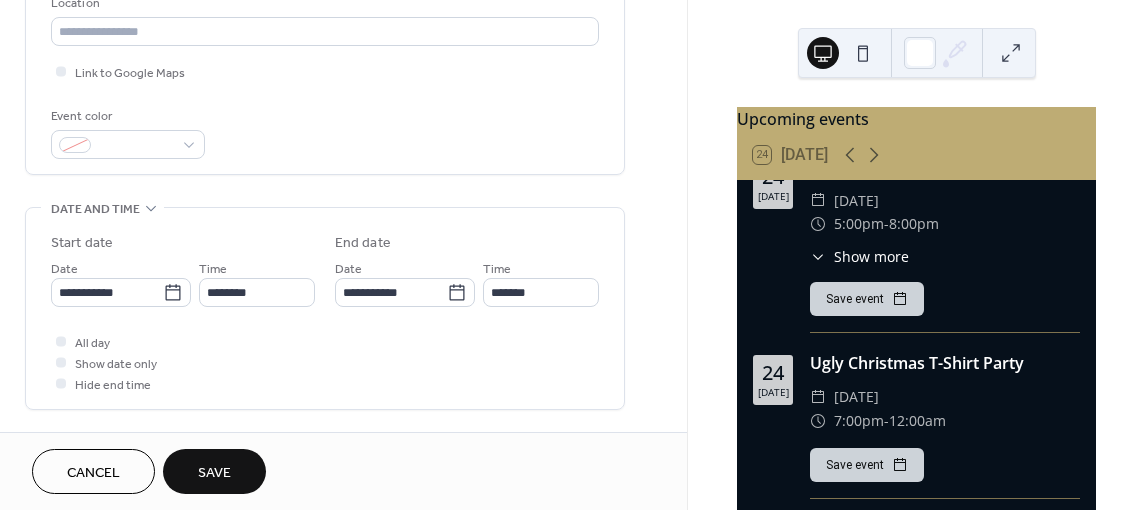 scroll, scrollTop: 467, scrollLeft: 0, axis: vertical 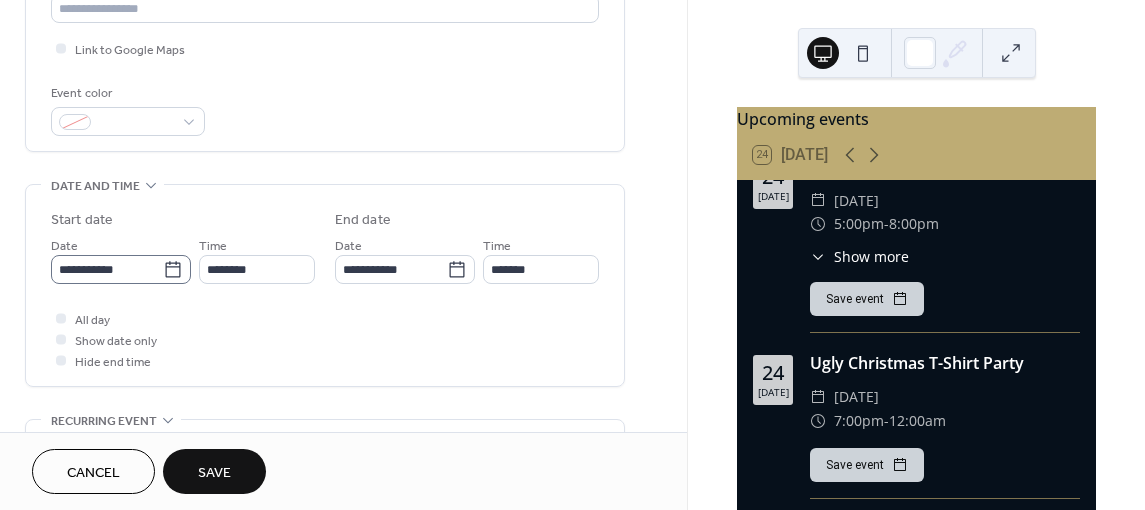 type on "**********" 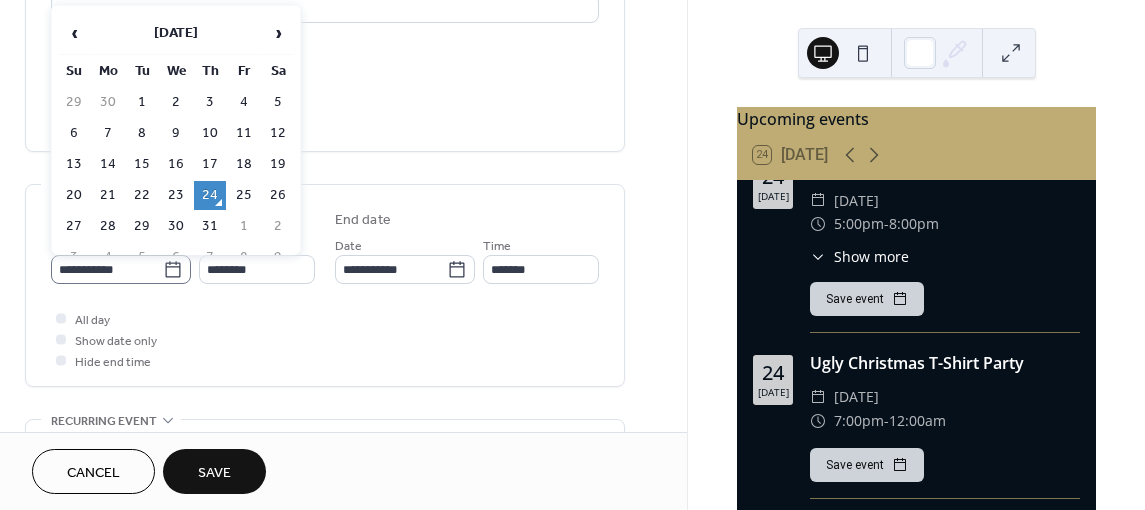 click 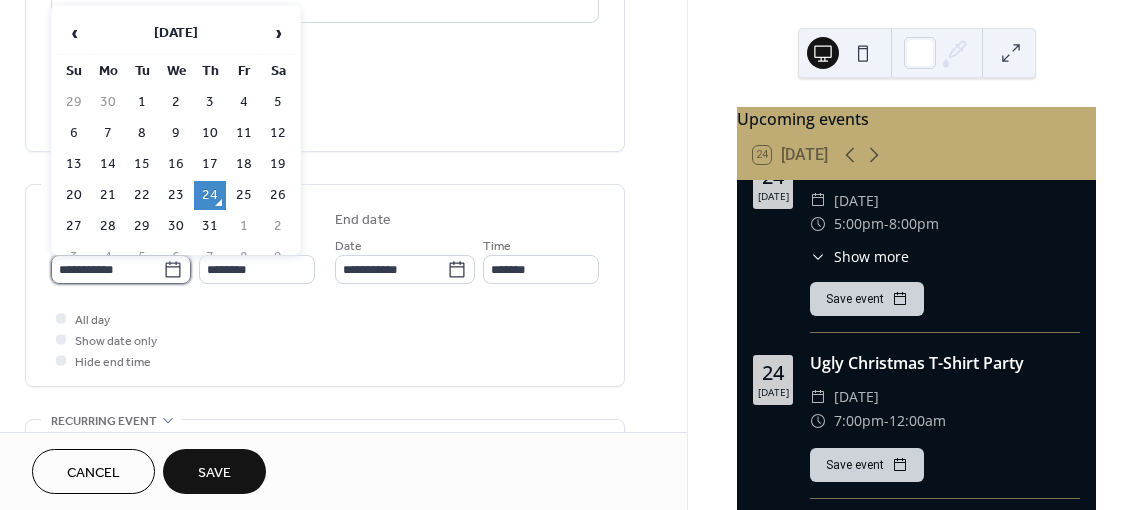 click on "**********" at bounding box center (107, 269) 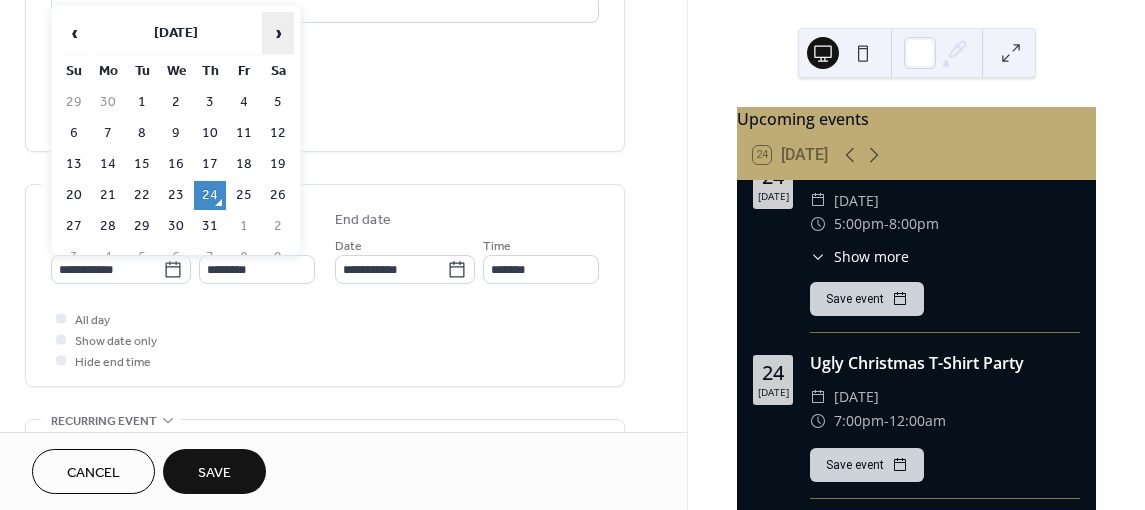 click on "›" at bounding box center (278, 33) 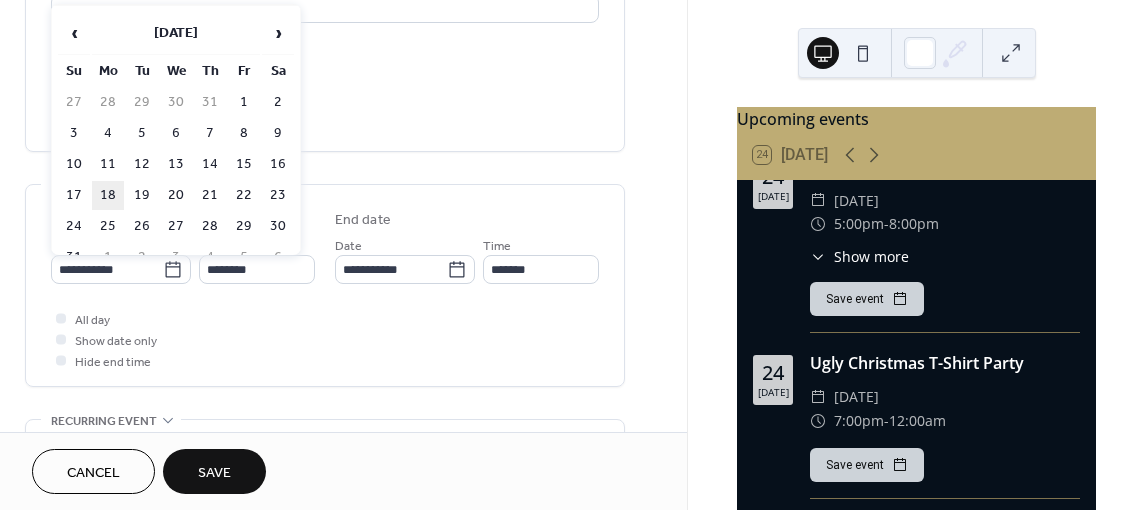 click on "18" at bounding box center [108, 195] 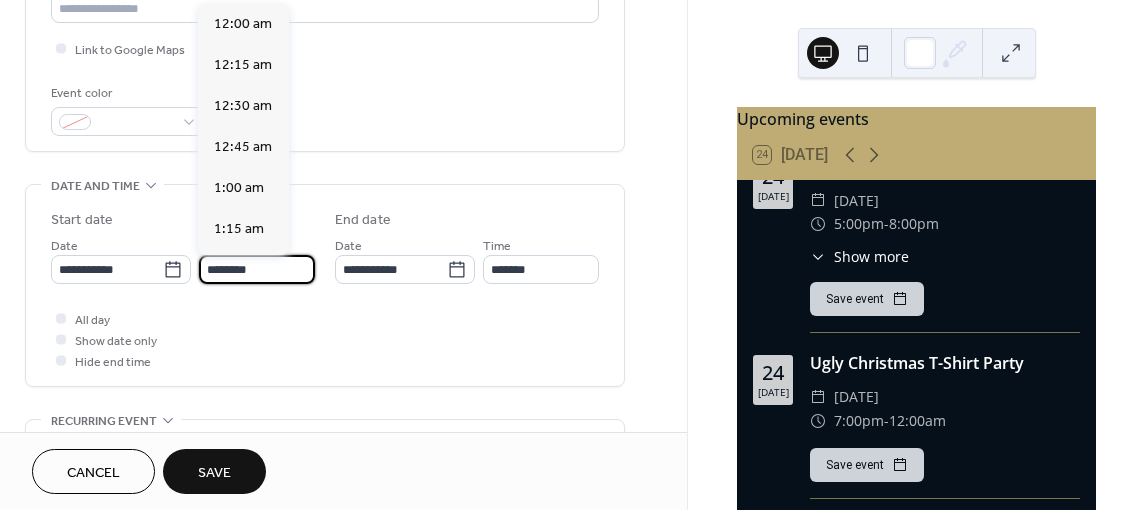 scroll, scrollTop: 1936, scrollLeft: 0, axis: vertical 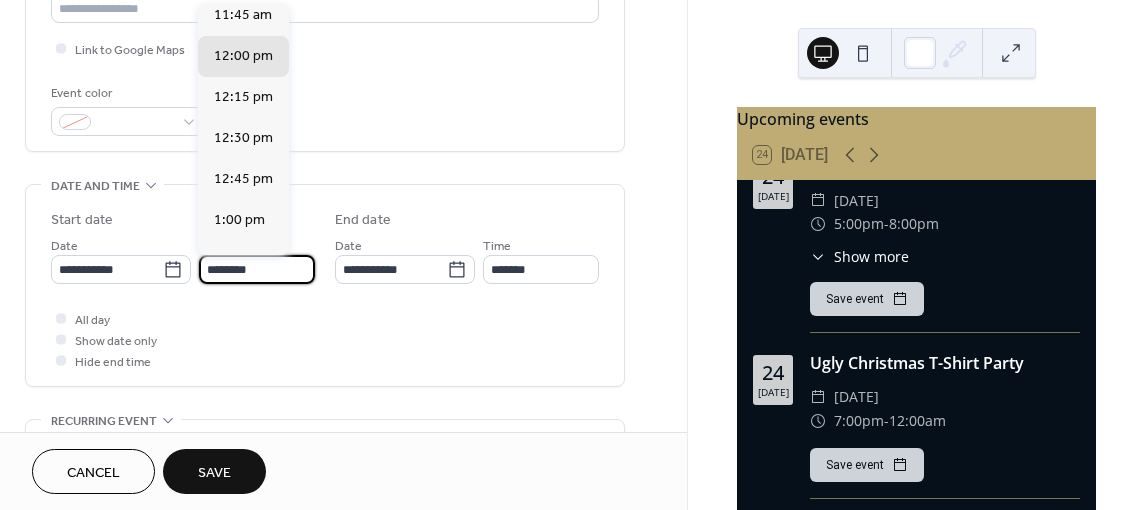 click on "********" at bounding box center [257, 269] 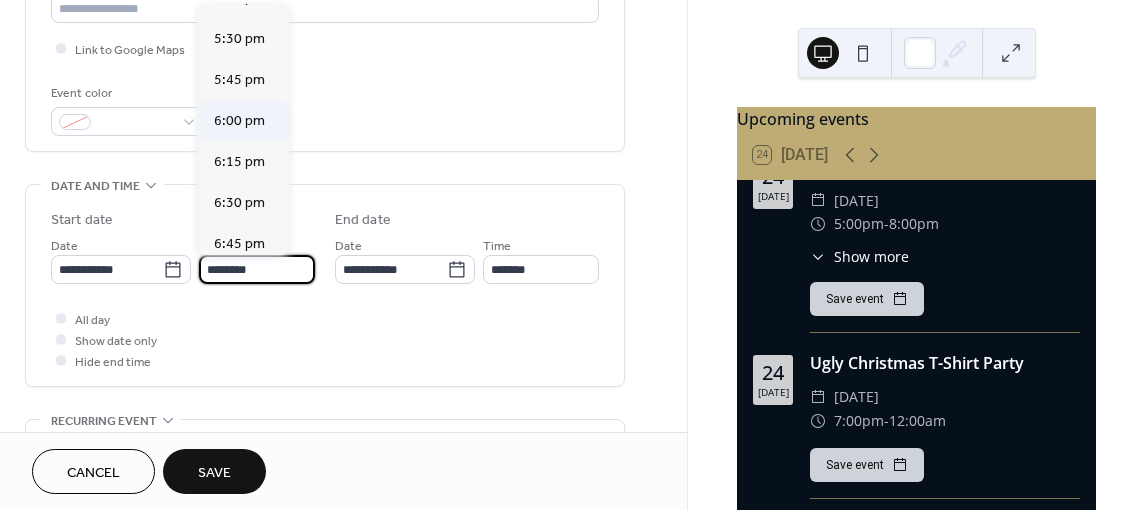 scroll, scrollTop: 2856, scrollLeft: 0, axis: vertical 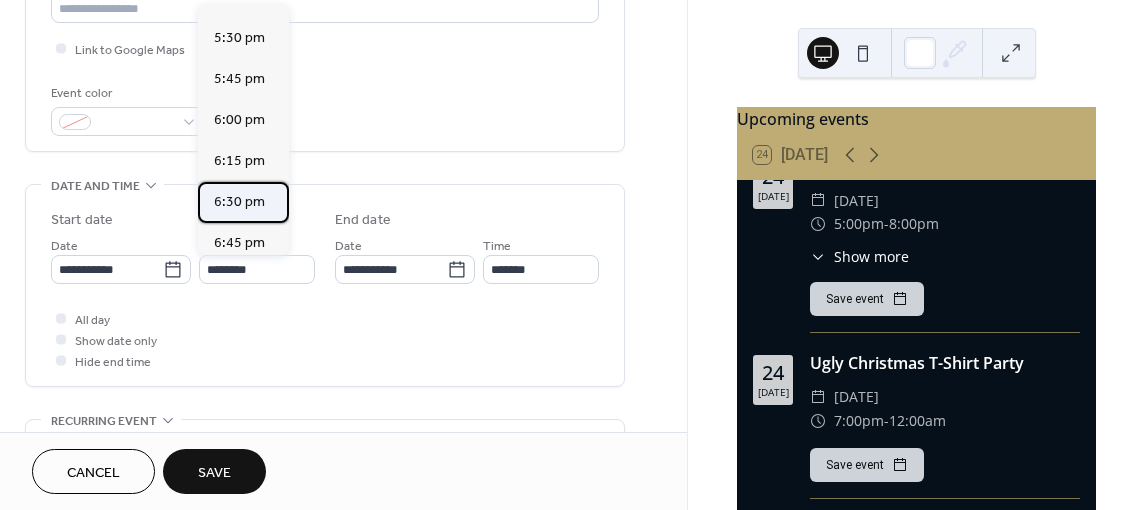 click on "6:30 pm" at bounding box center [239, 202] 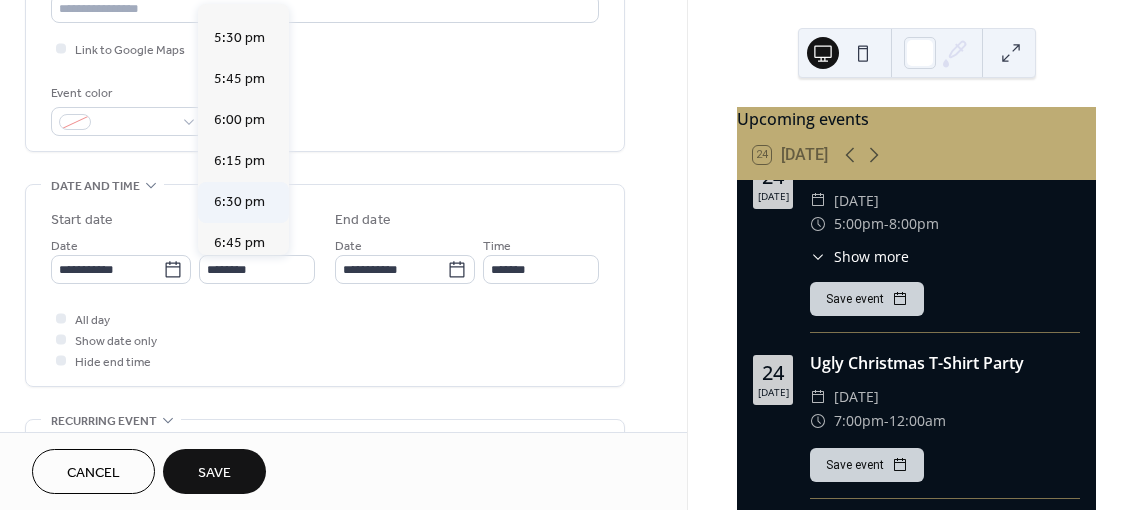 type on "*******" 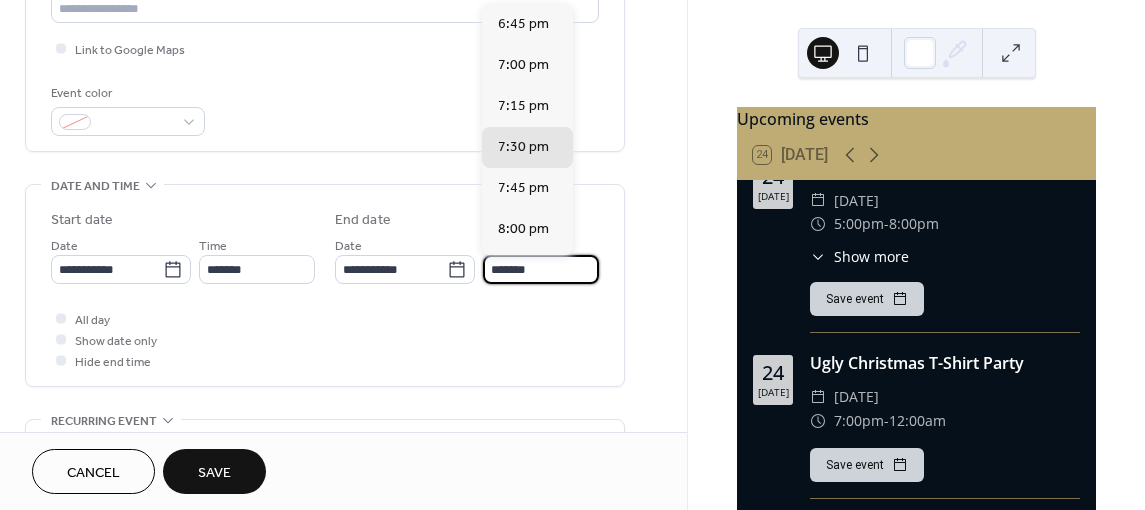 click on "*******" at bounding box center (541, 269) 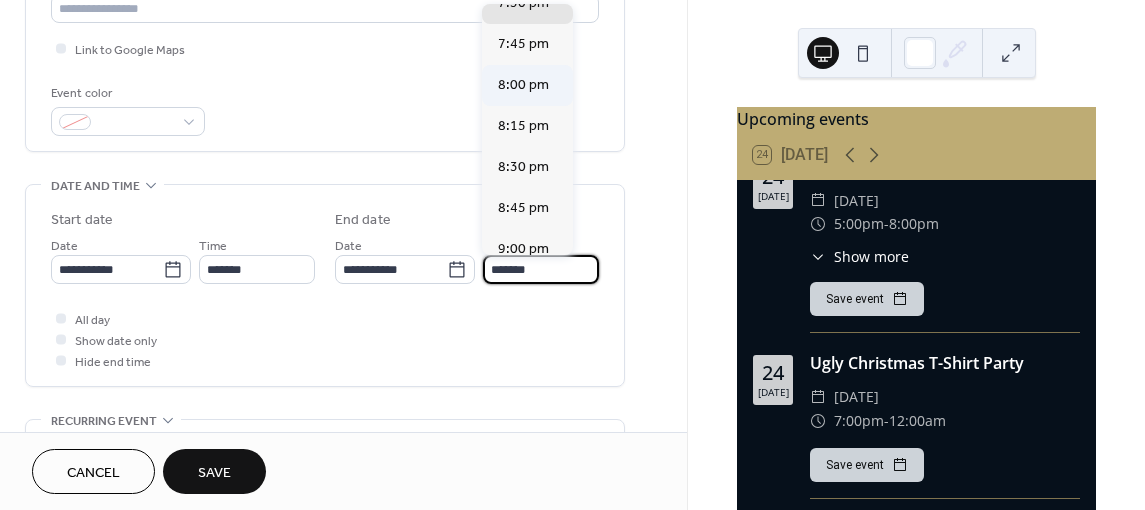 scroll, scrollTop: 145, scrollLeft: 0, axis: vertical 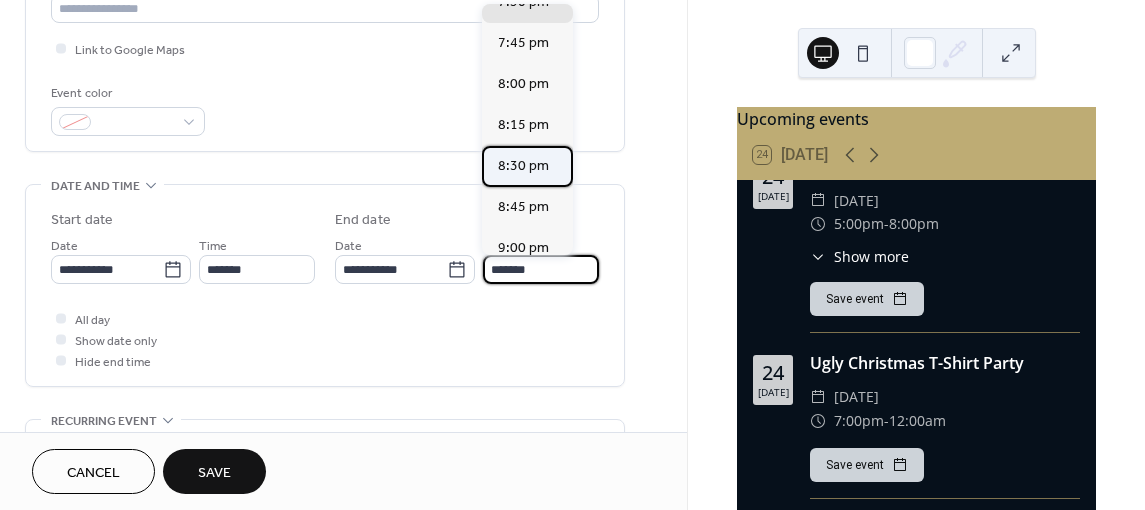 click on "8:30 pm" at bounding box center (523, 166) 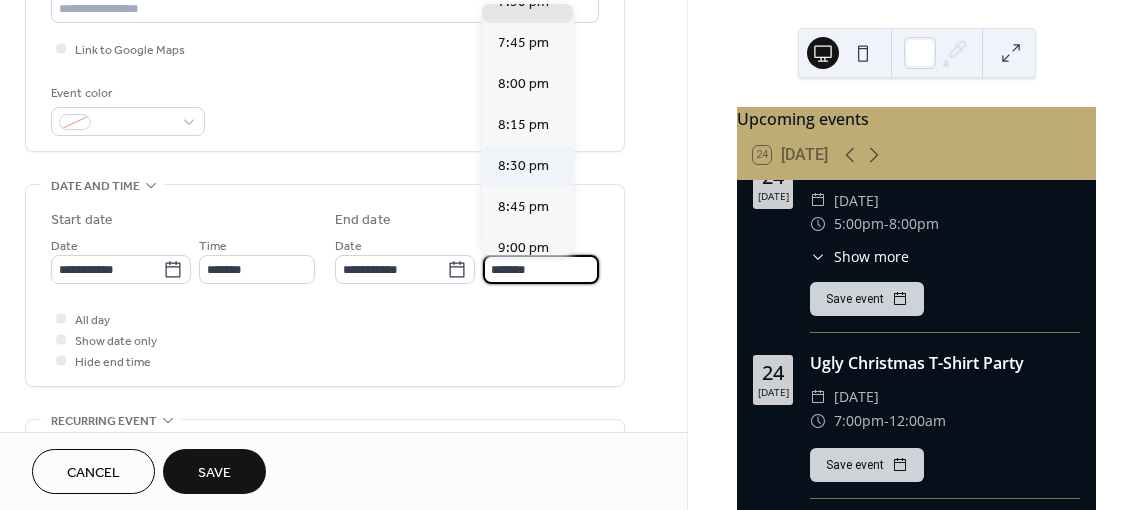 type on "*******" 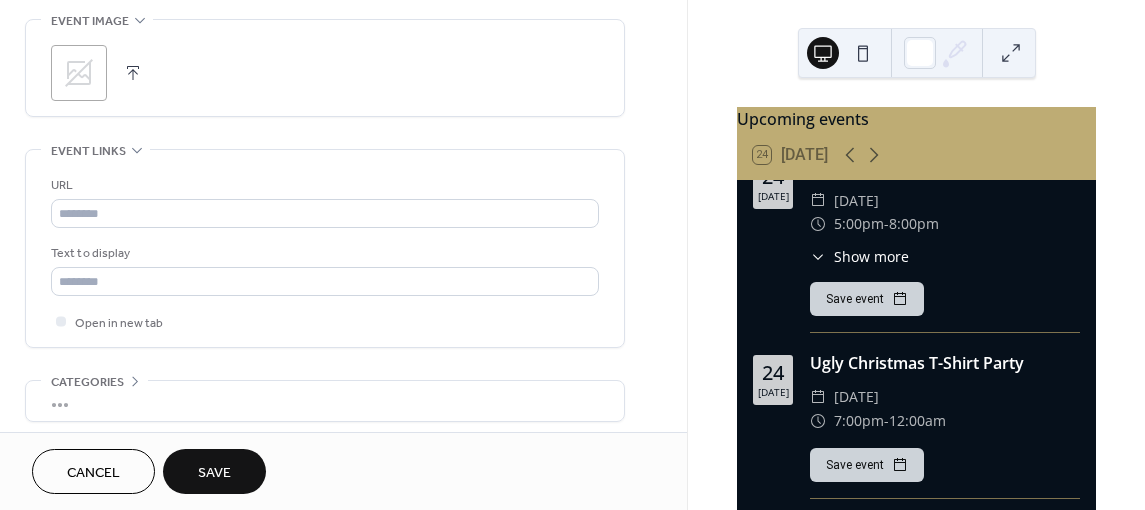 scroll, scrollTop: 971, scrollLeft: 0, axis: vertical 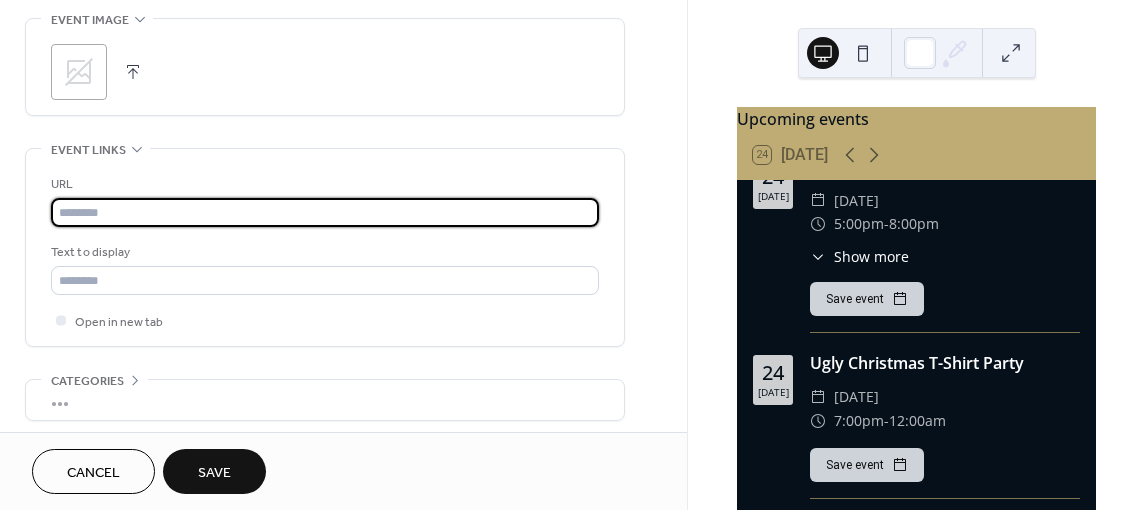 click at bounding box center (325, 212) 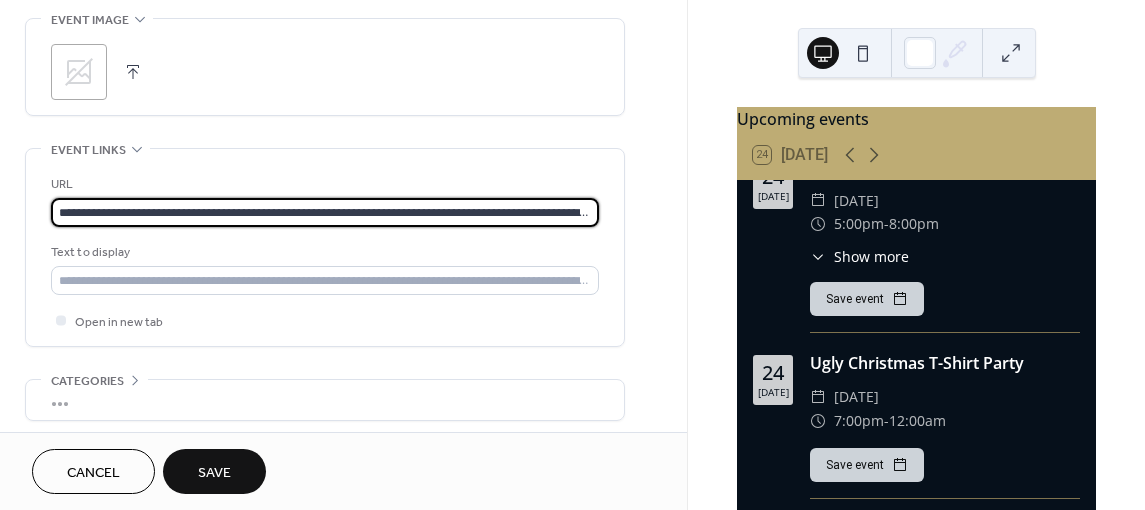 scroll, scrollTop: 0, scrollLeft: 188, axis: horizontal 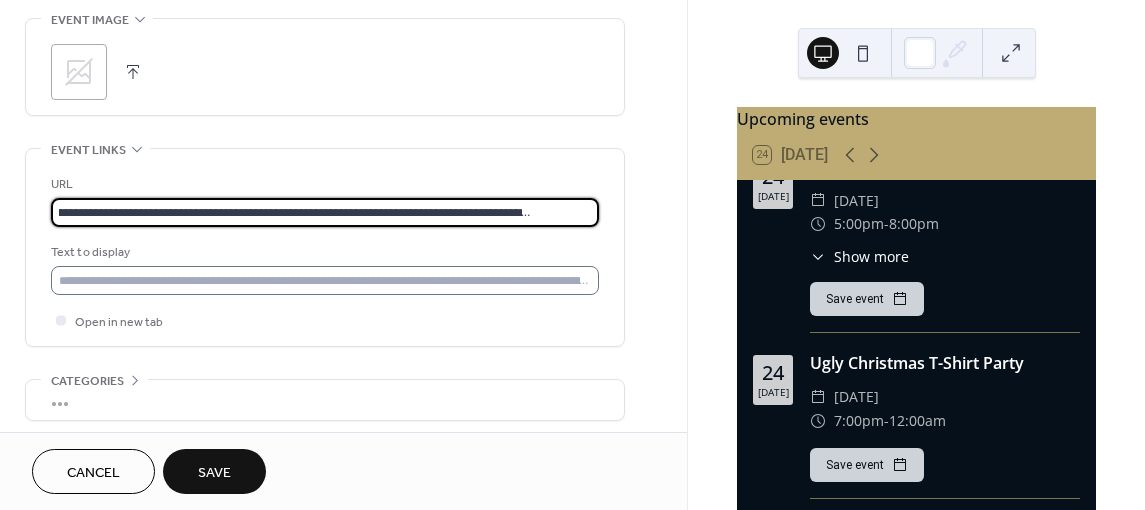 type on "**********" 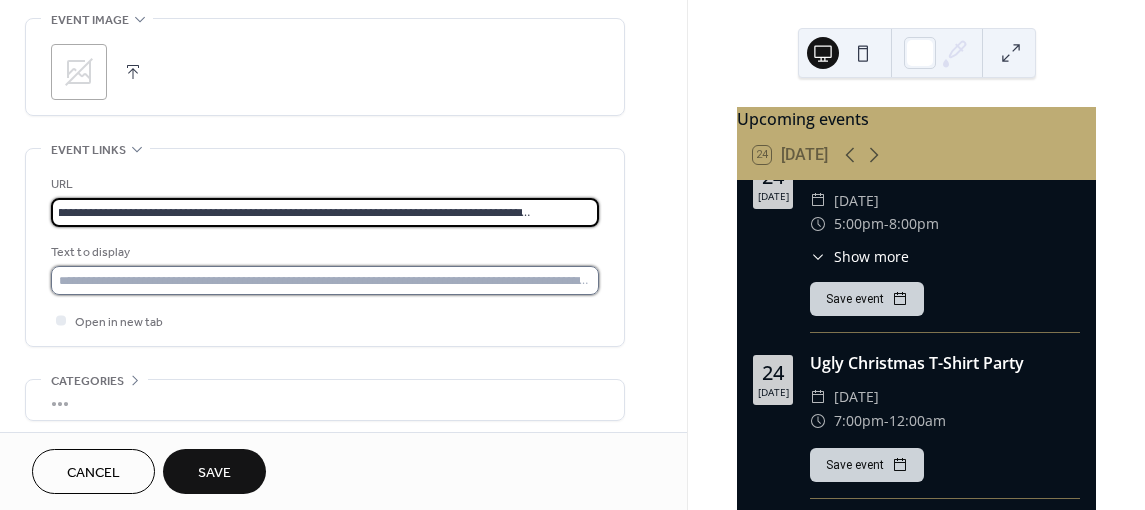 scroll, scrollTop: 0, scrollLeft: 0, axis: both 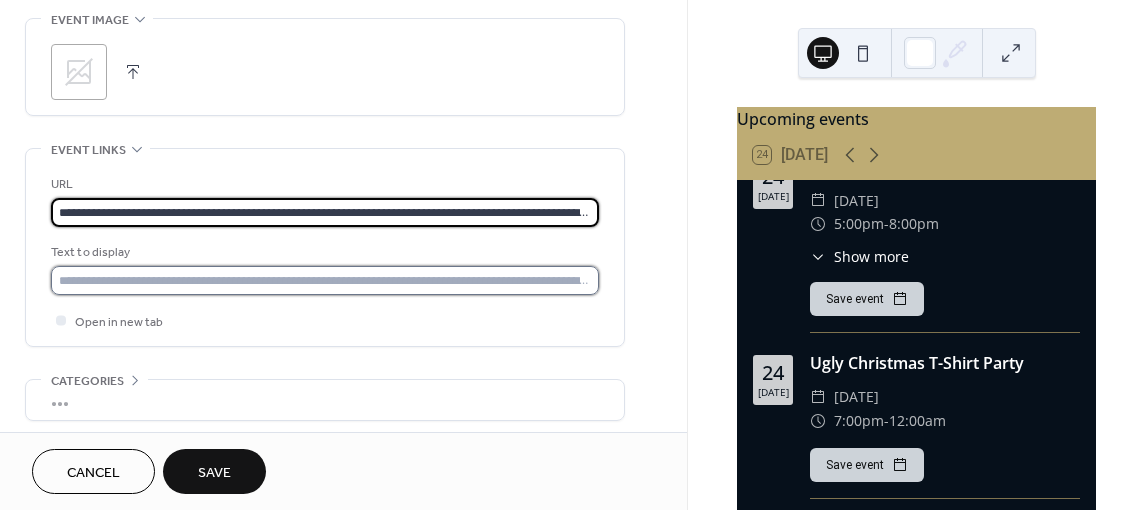 click at bounding box center [325, 280] 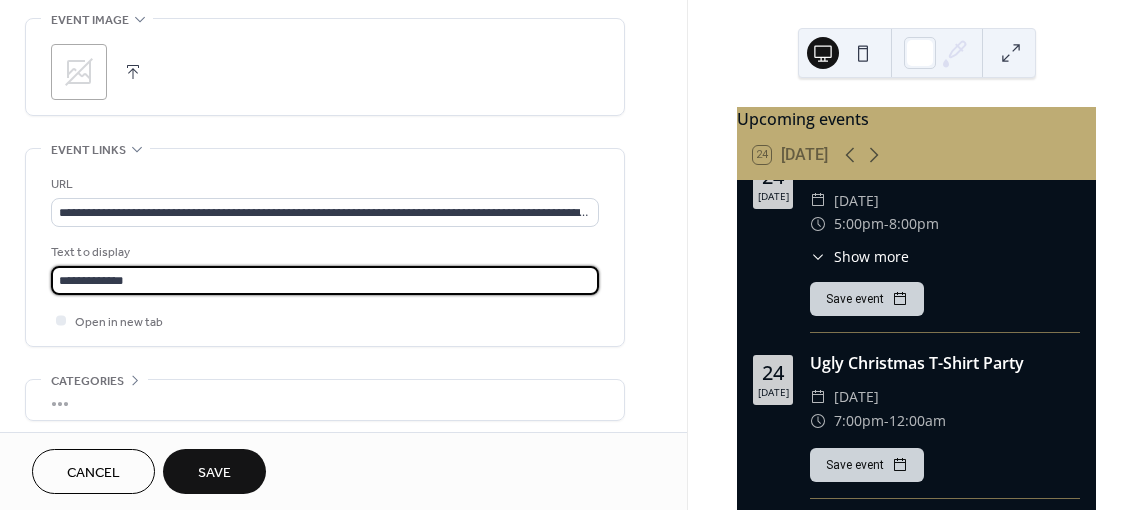 type on "**********" 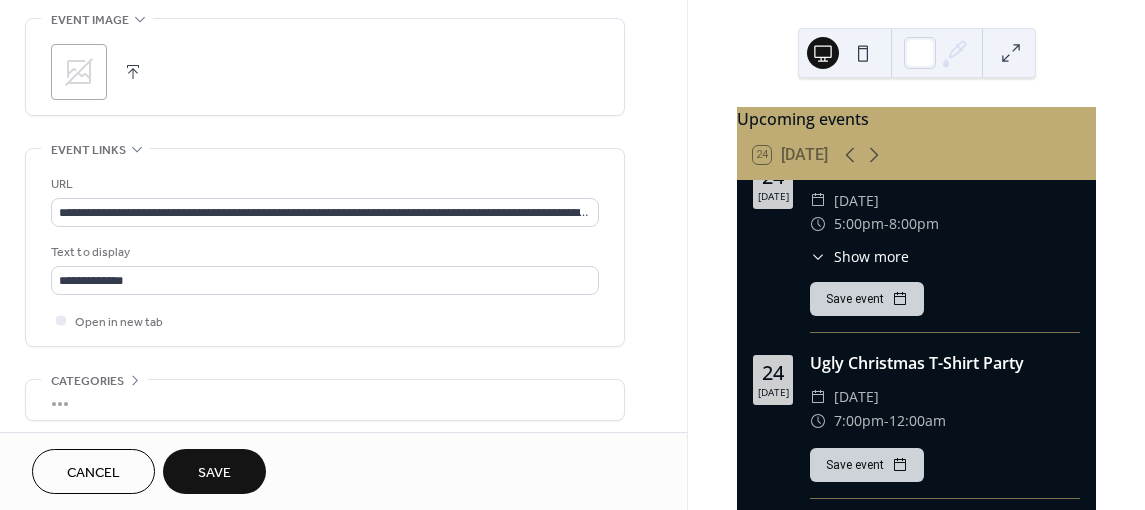 click on "Save" at bounding box center [214, 473] 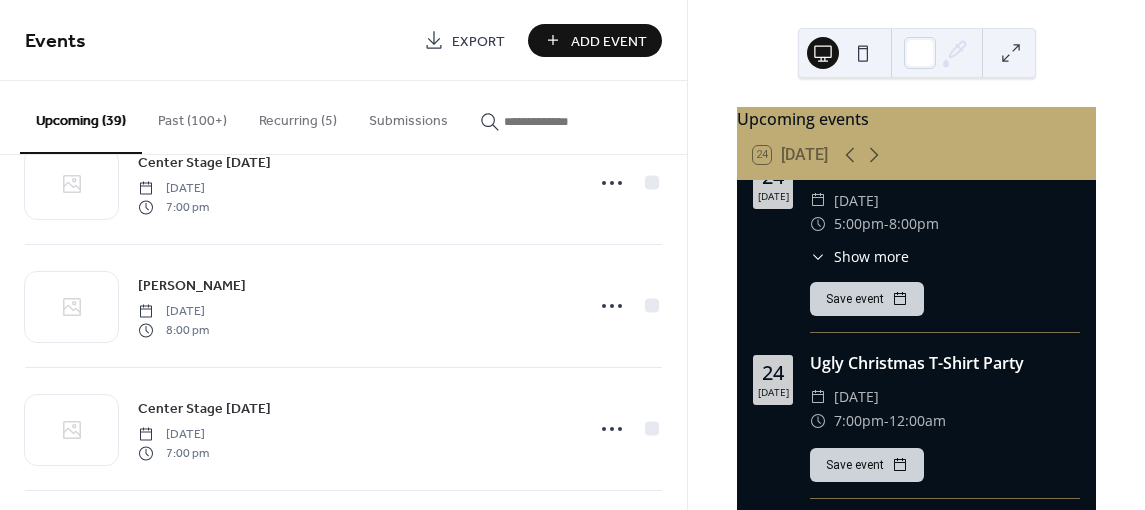 scroll, scrollTop: 827, scrollLeft: 0, axis: vertical 